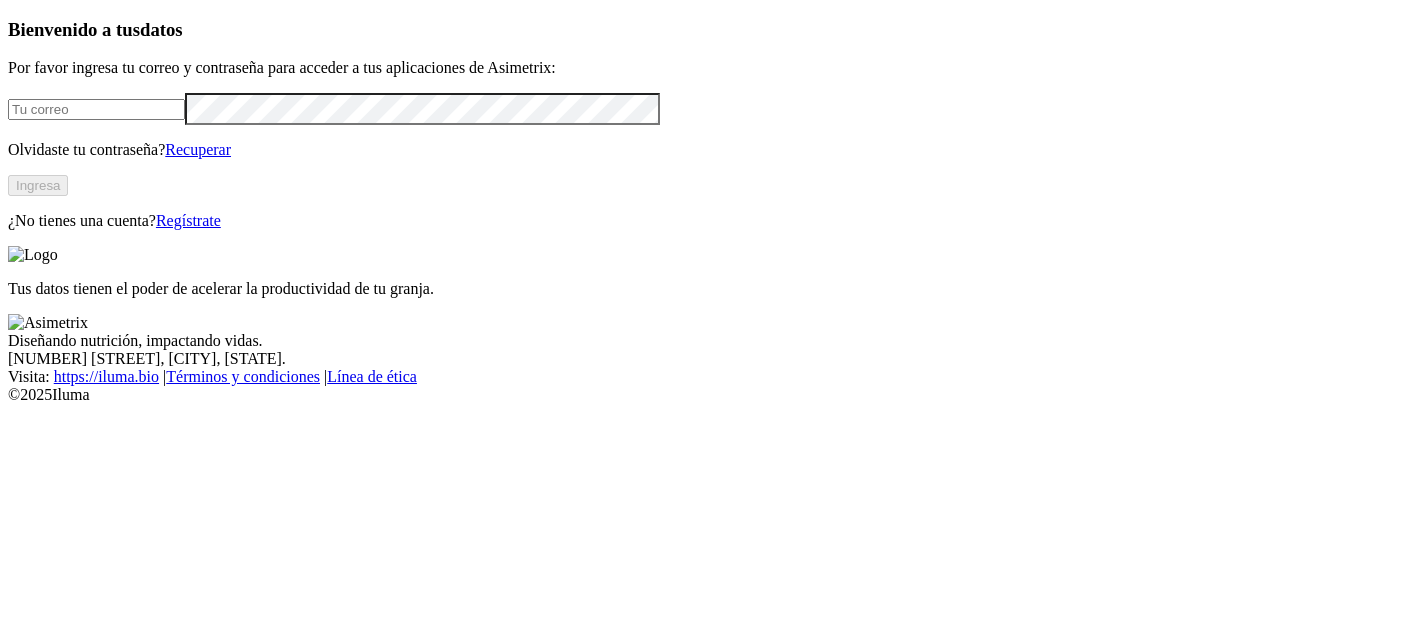 scroll, scrollTop: 0, scrollLeft: 0, axis: both 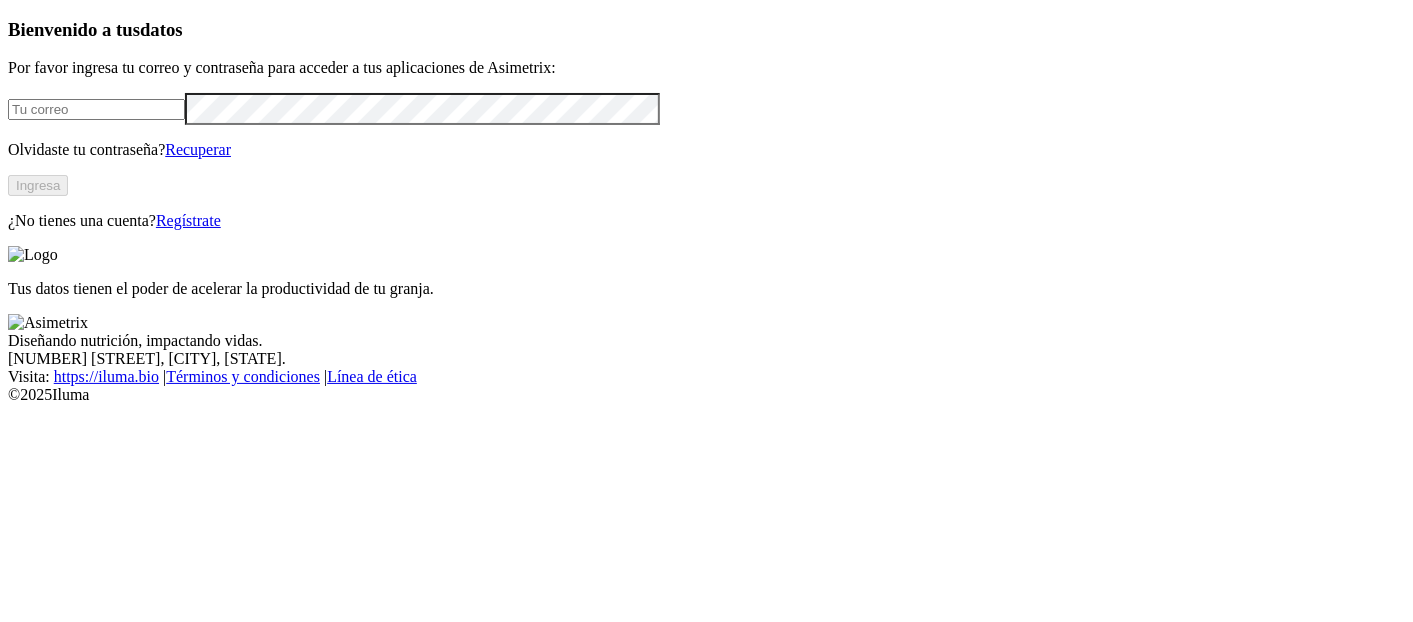 type on "sebastian.cardonai@finca.co" 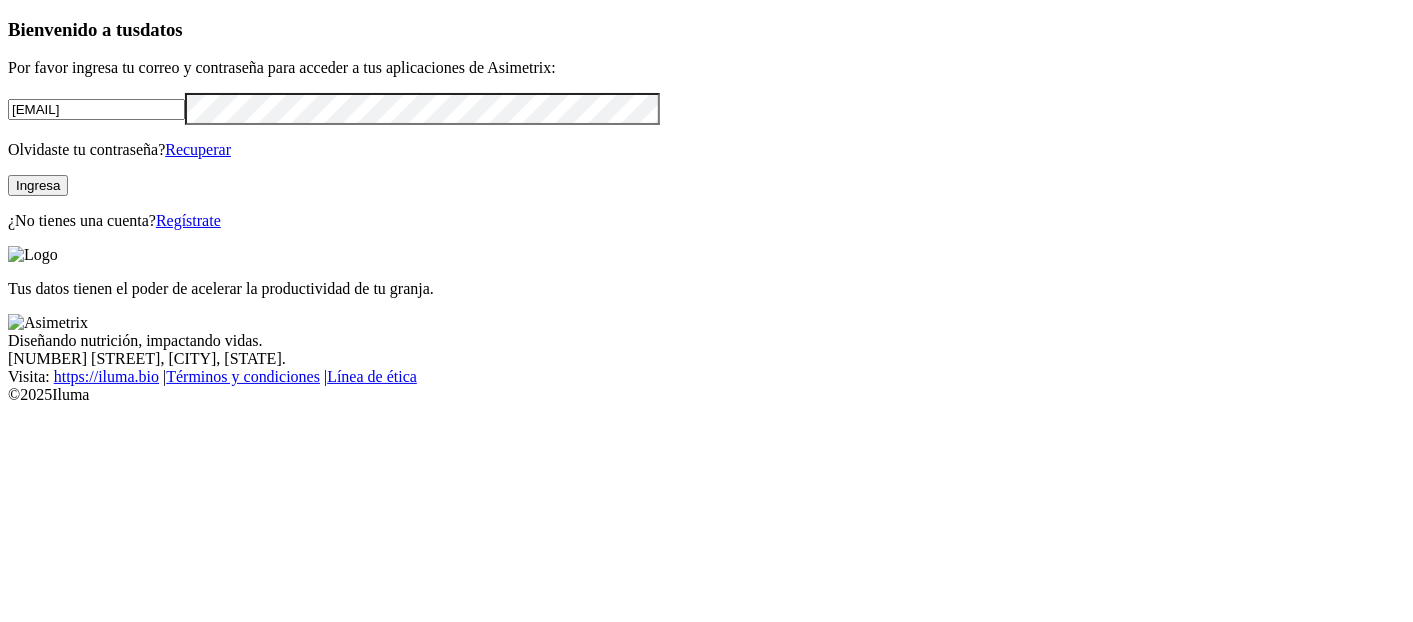 click on "Ingresa" at bounding box center (38, 185) 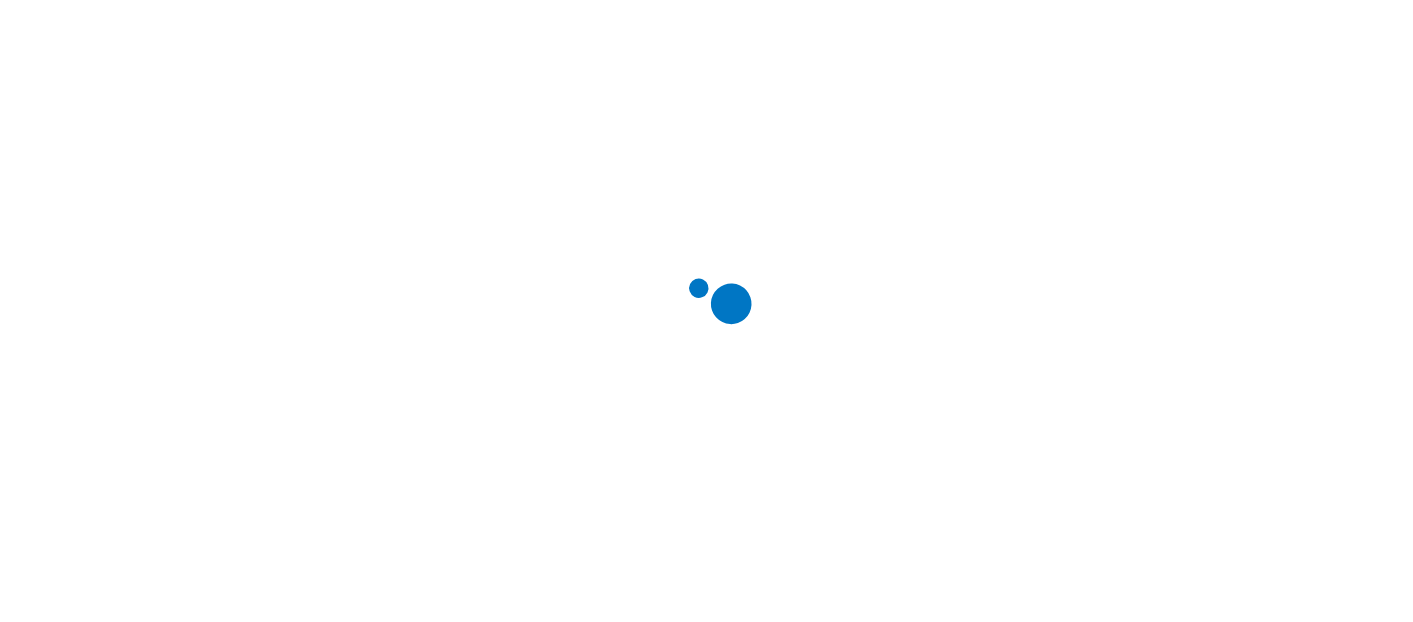 scroll, scrollTop: 0, scrollLeft: 0, axis: both 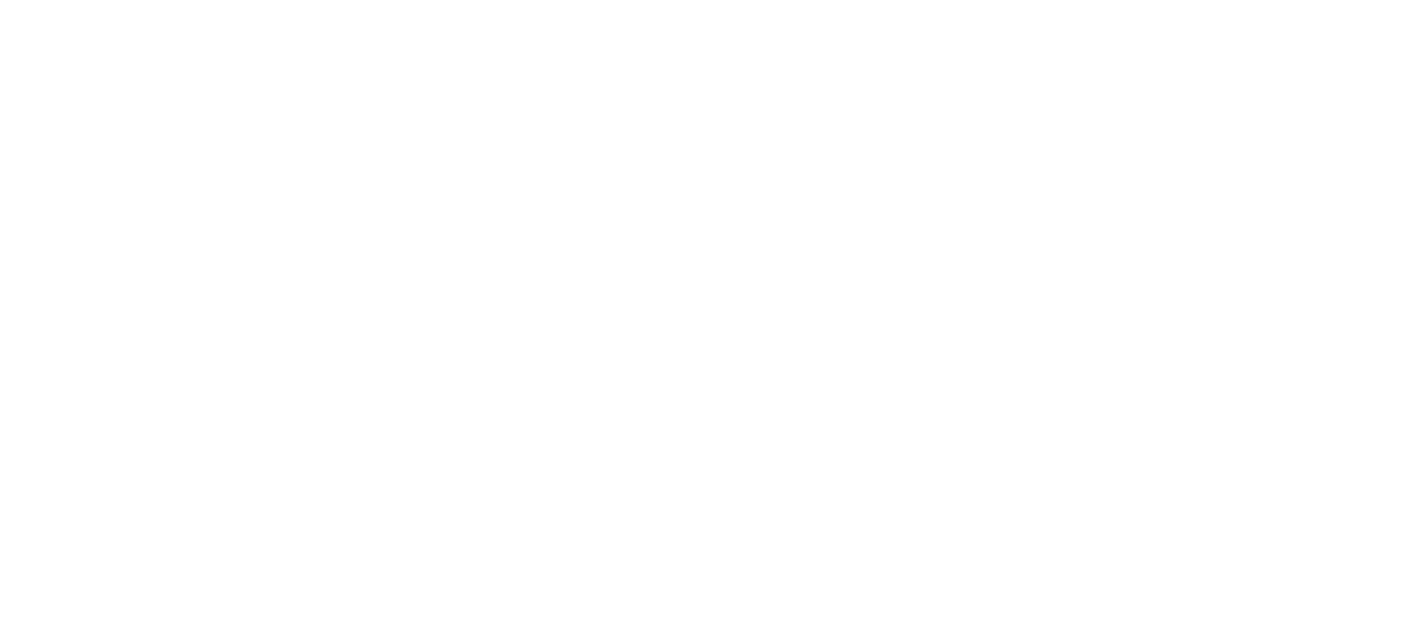 click 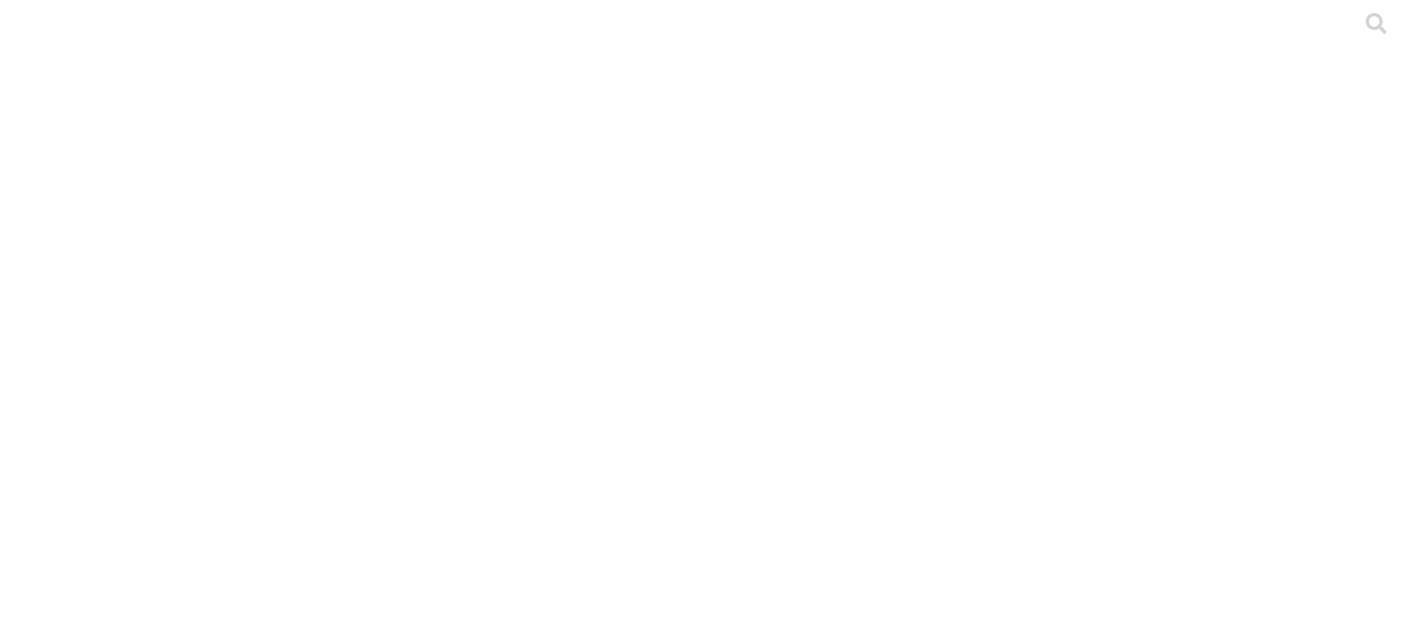 click on ".cls-1 {
fill: #d6d6d6;
}
ETL" at bounding box center (706, 3044) 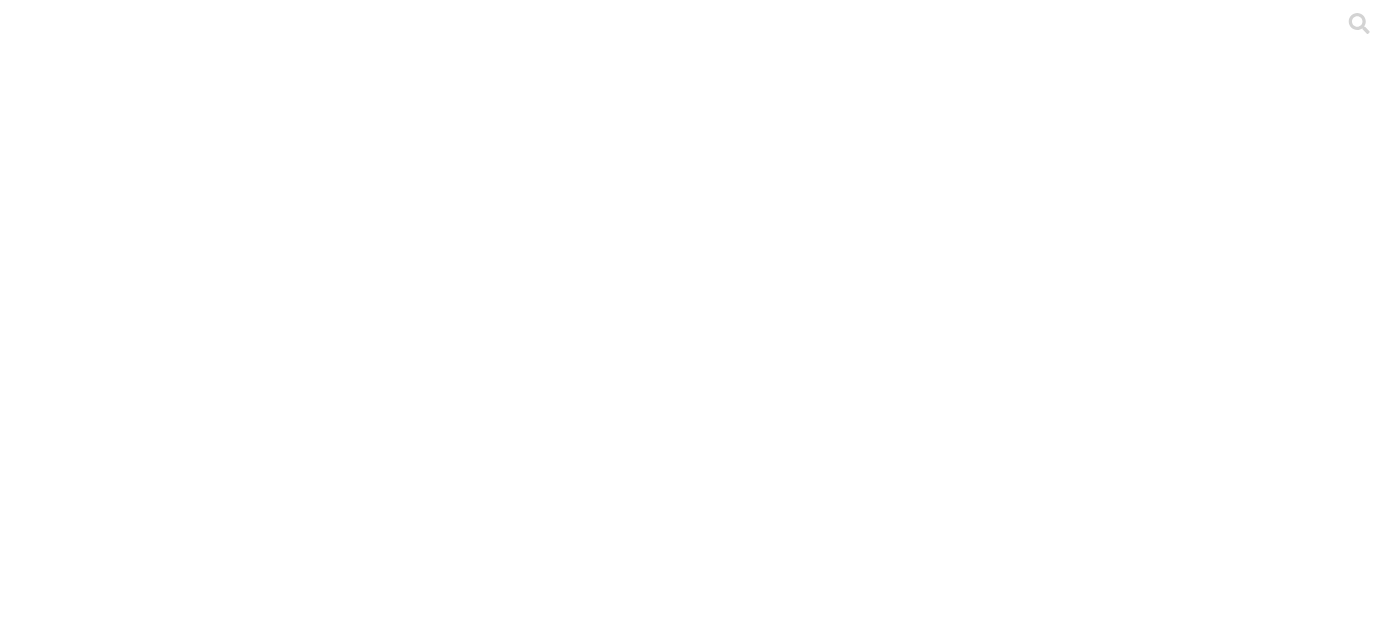 click on ".cls-1 {
fill: #d6d6d6;
}
CIENAGA" at bounding box center (698, 8630) 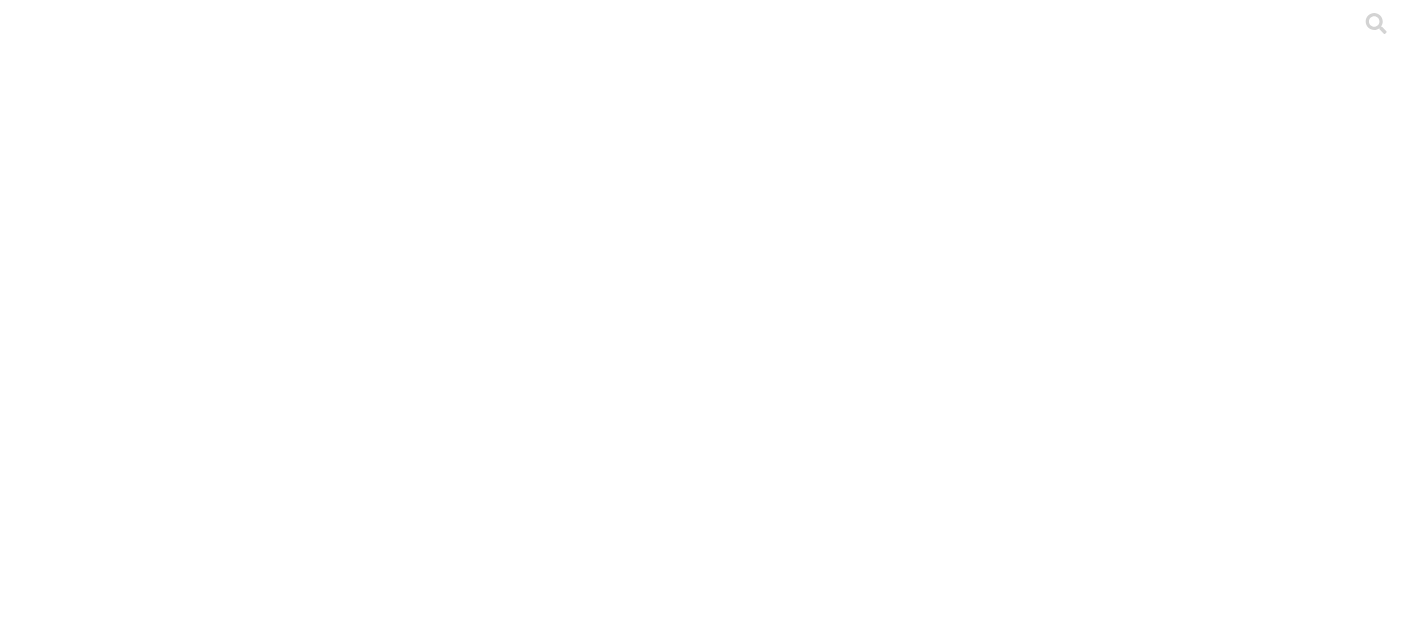 click on ".cls-1 {
fill: #d6d6d6;
}
CRIA" at bounding box center [706, 4463] 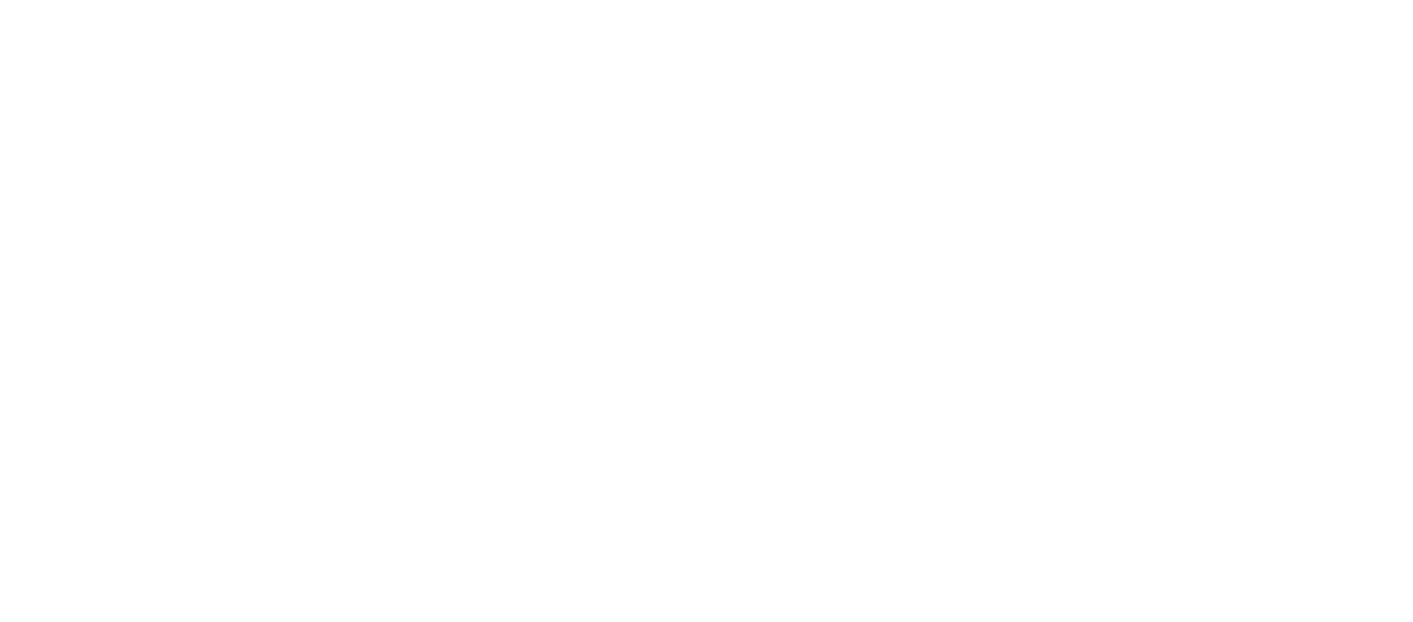 click at bounding box center (96, 2403) 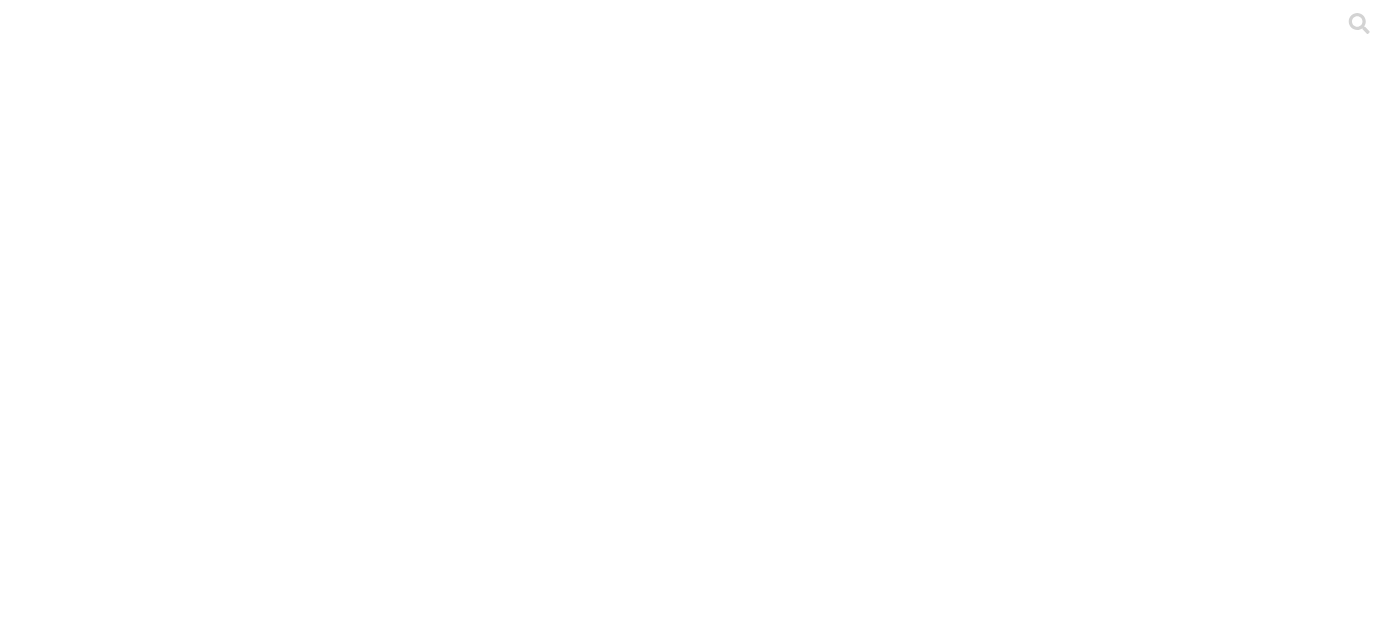 click on "CRIA" at bounding box center (352, 2239) 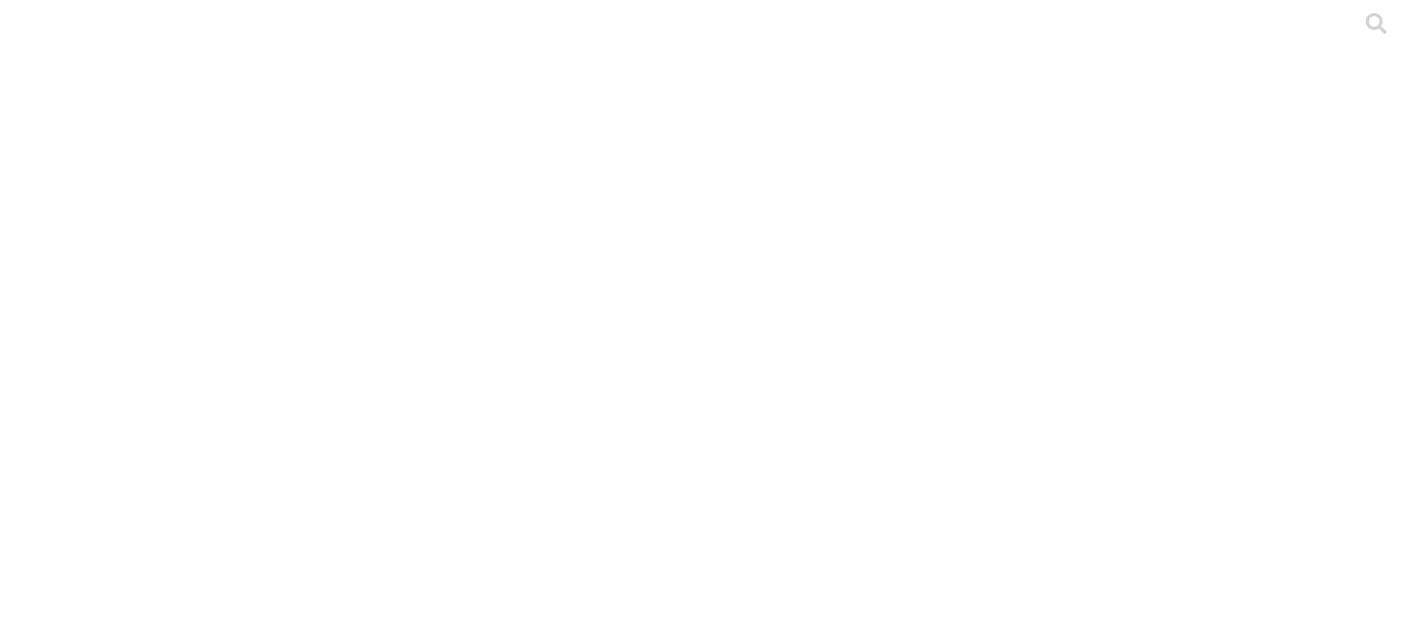 click on ".cls-1 {
fill: #d6d6d6;
}
PORKFISH" at bounding box center [706, 3044] 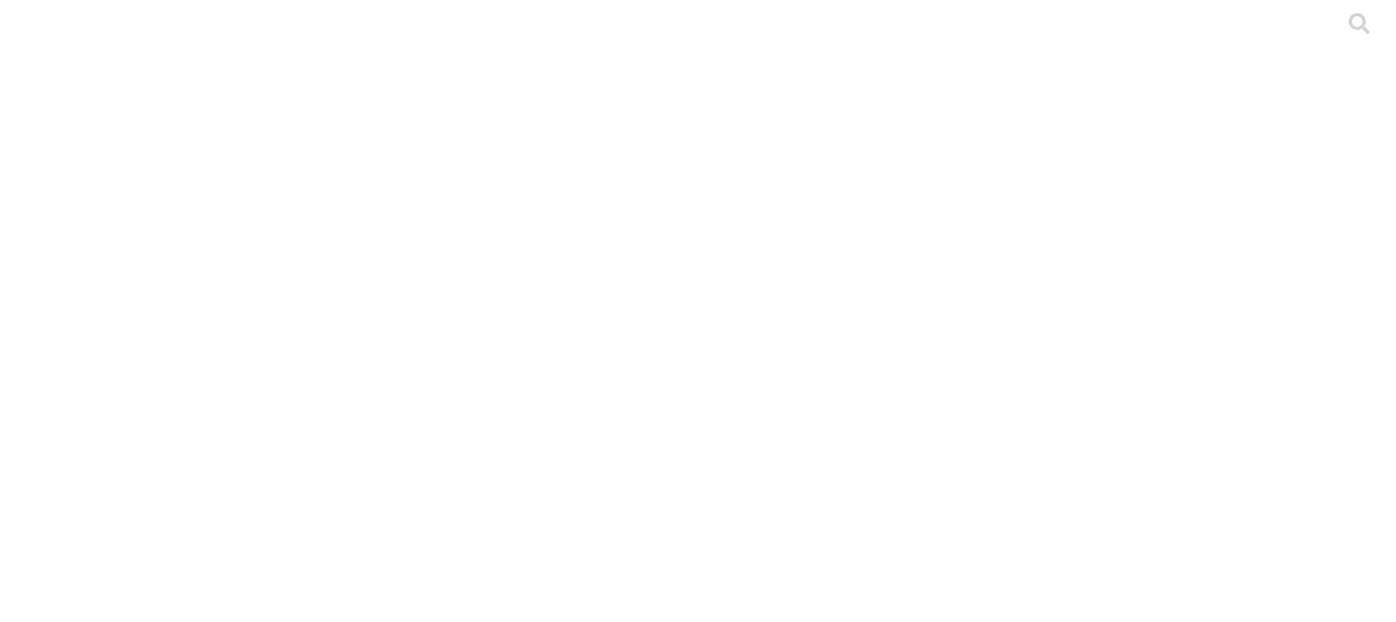 click on "AGROPECUARIA OQM" at bounding box center [250, 2239] 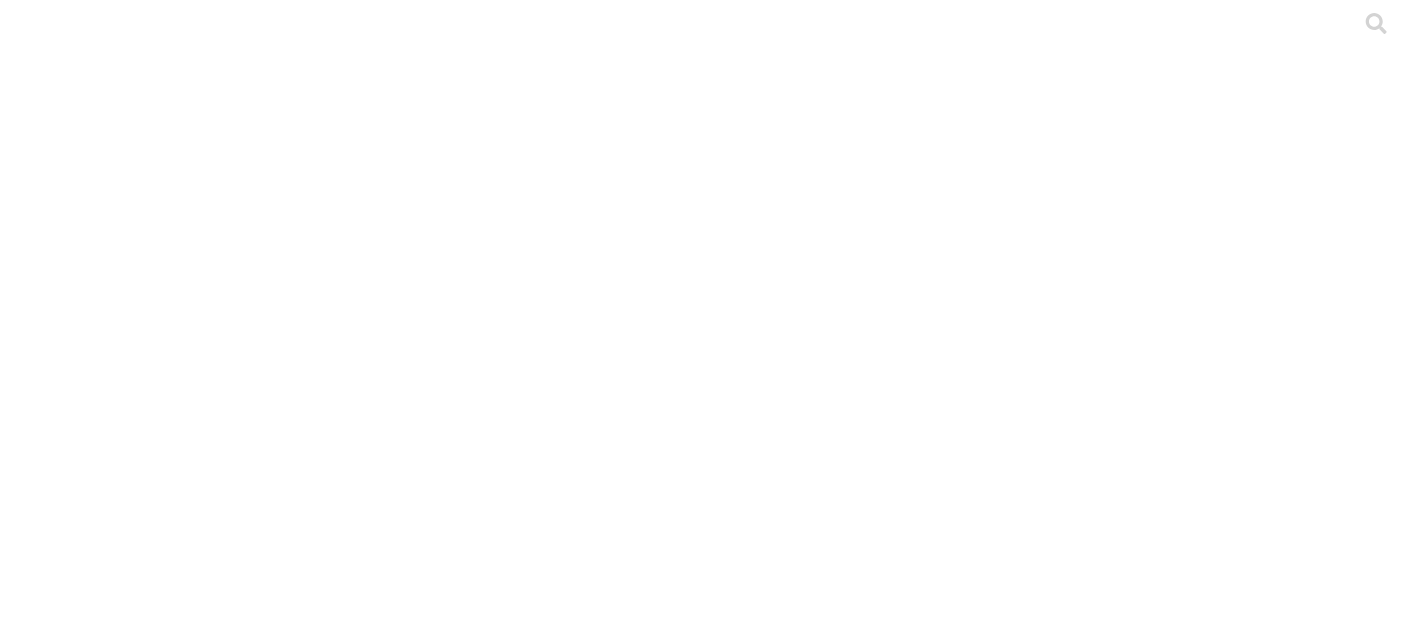 click on ".cls-1 {
fill: #d6d6d6;
}
PRECEBO" at bounding box center [706, 5882] 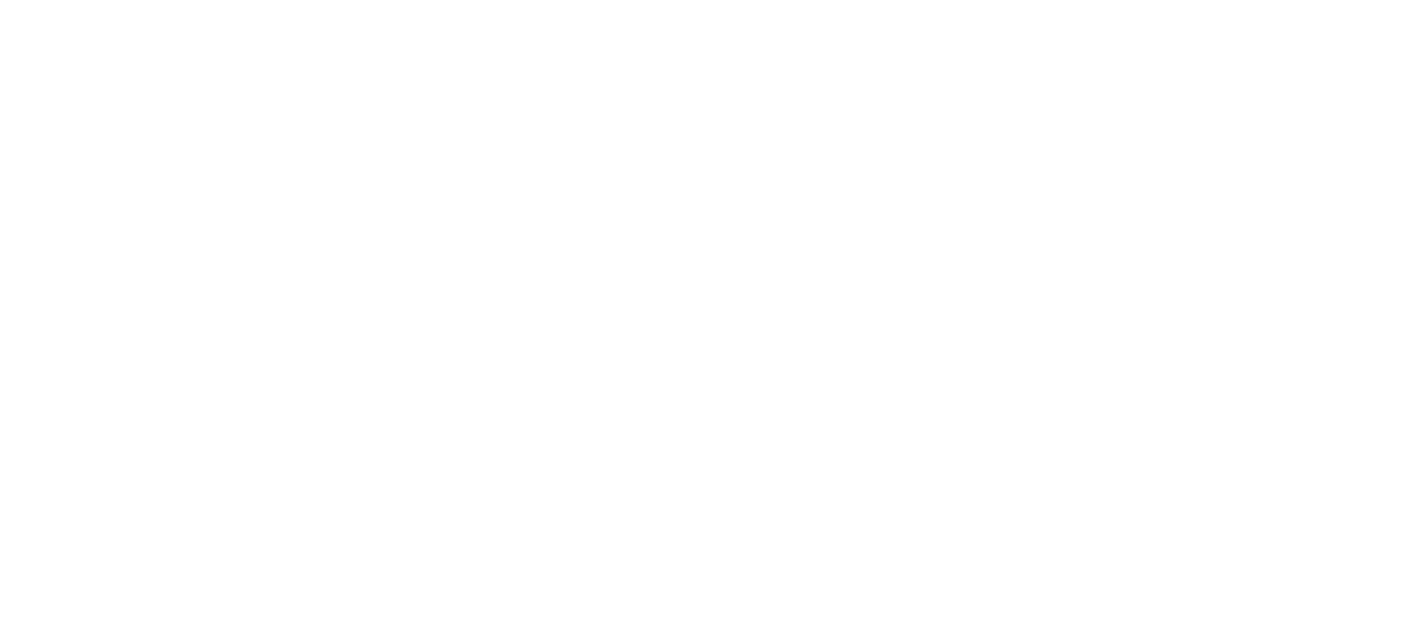 click at bounding box center (96, 2403) 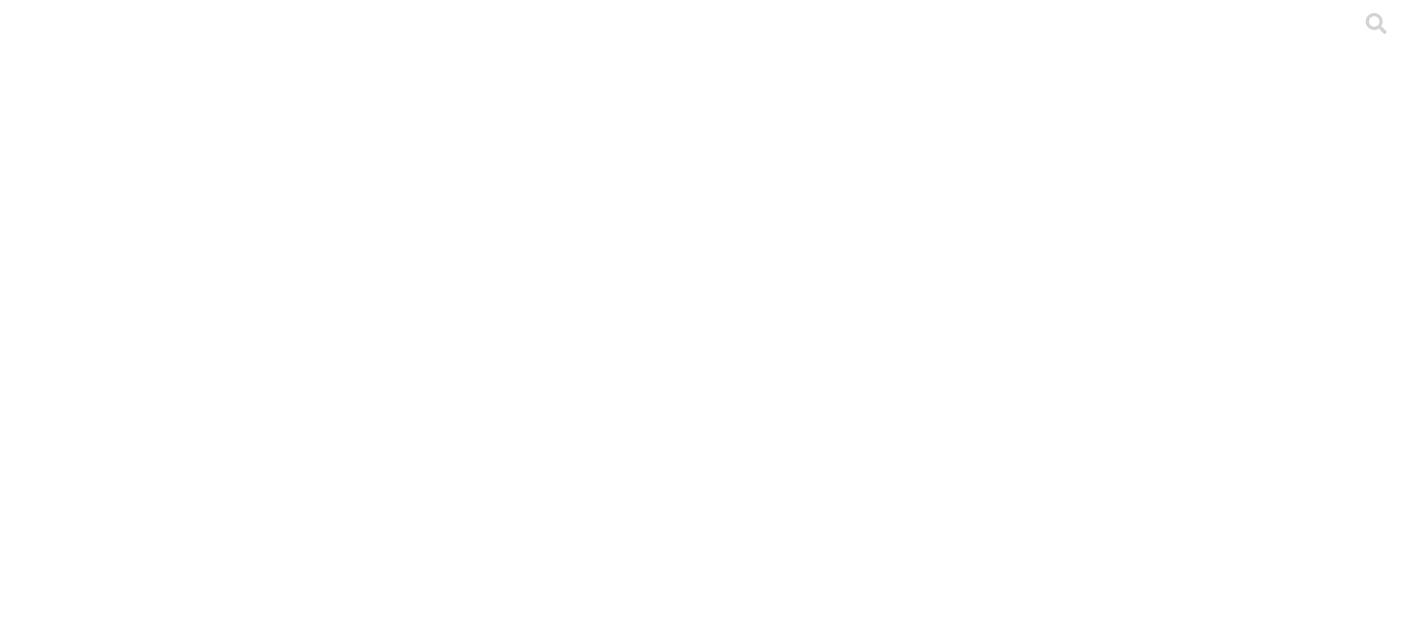 click on "AGROPECUARIA OQM" at bounding box center (250, 2253) 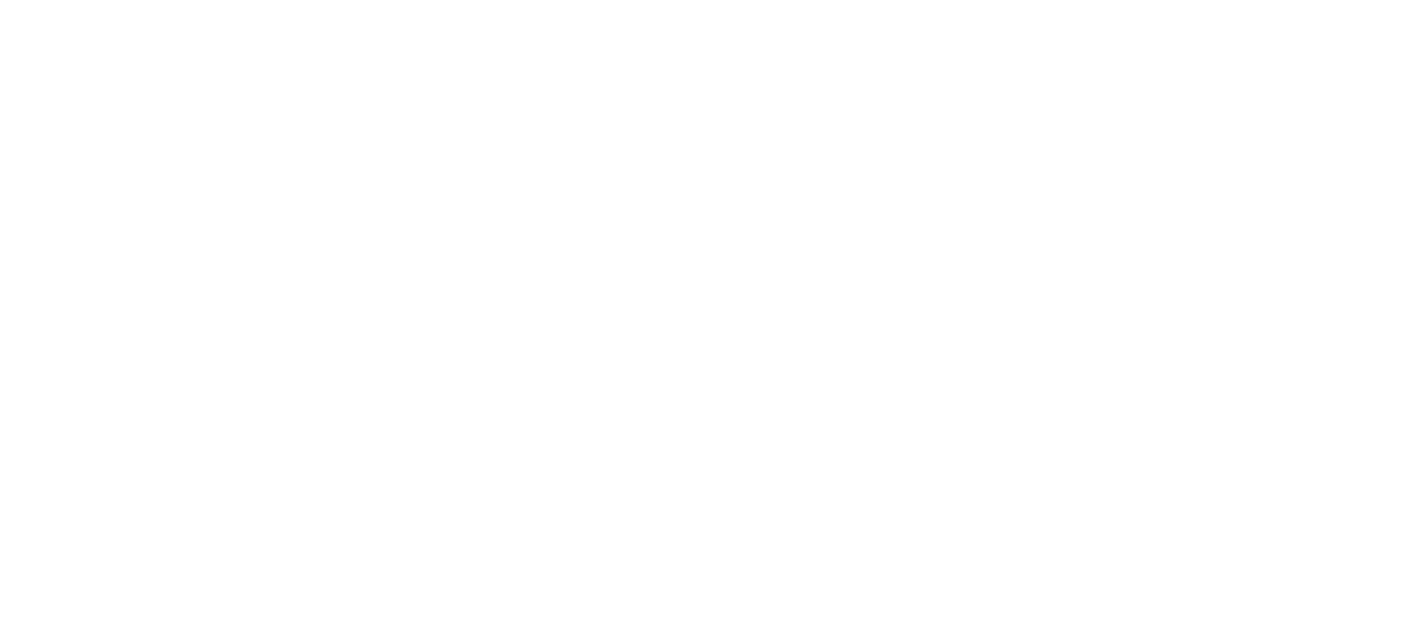 click at bounding box center (96, 2403) 